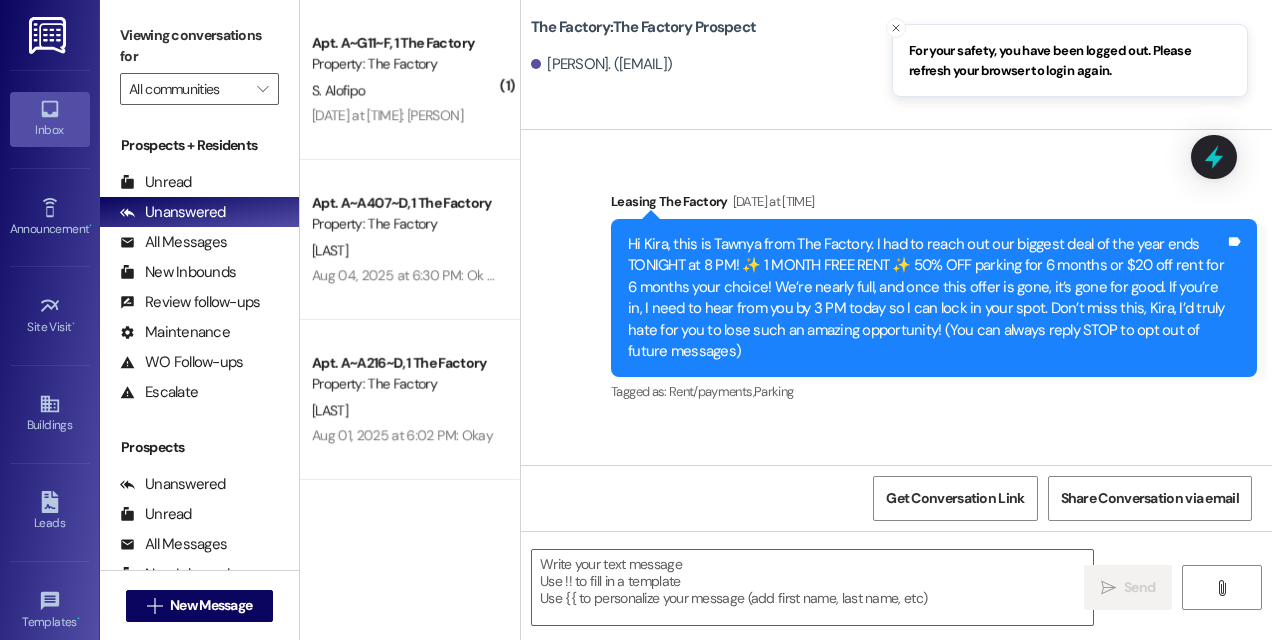 scroll, scrollTop: 0, scrollLeft: 0, axis: both 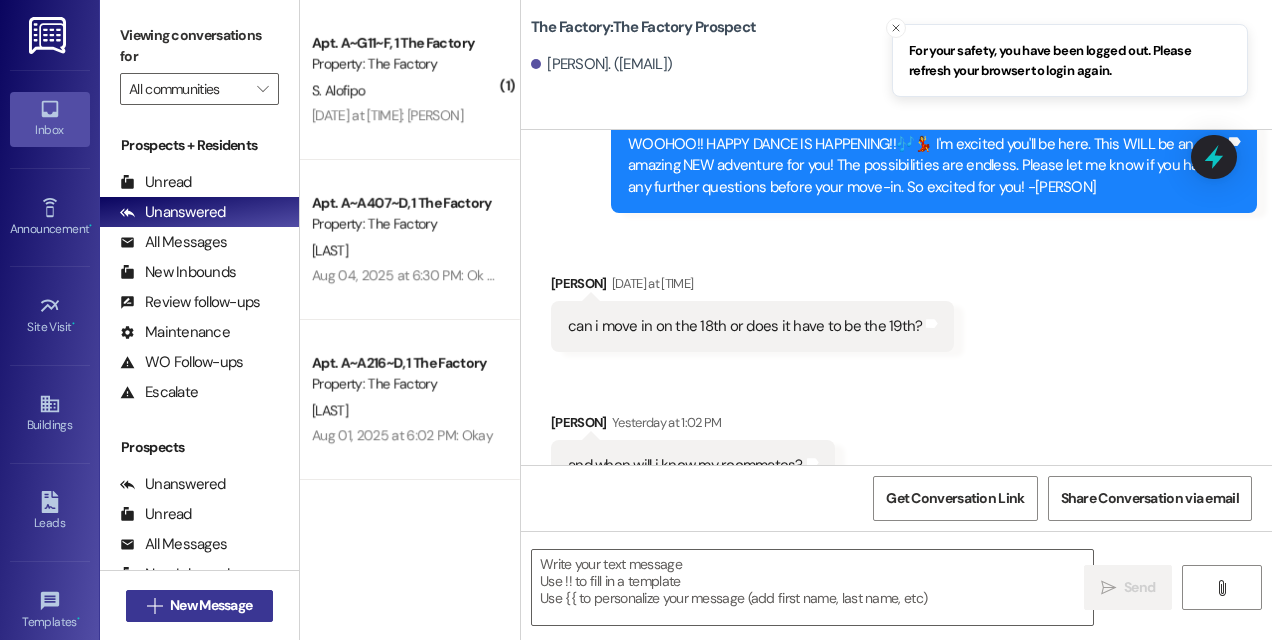 click on "New Message" at bounding box center [211, 605] 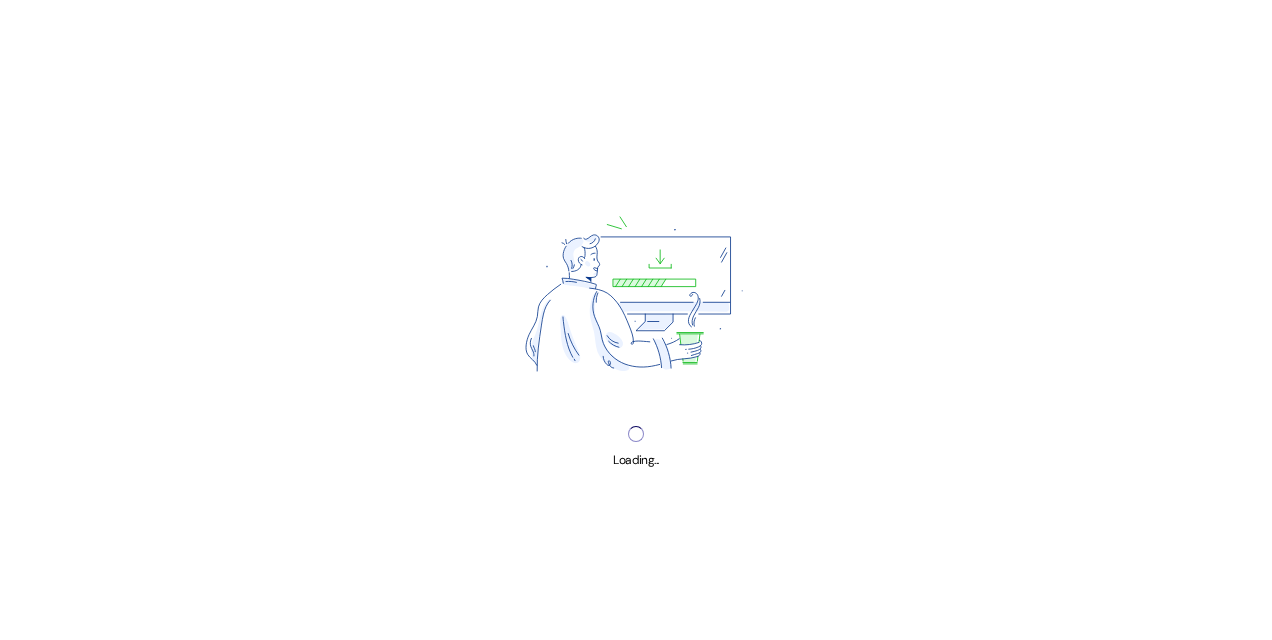 scroll, scrollTop: 0, scrollLeft: 0, axis: both 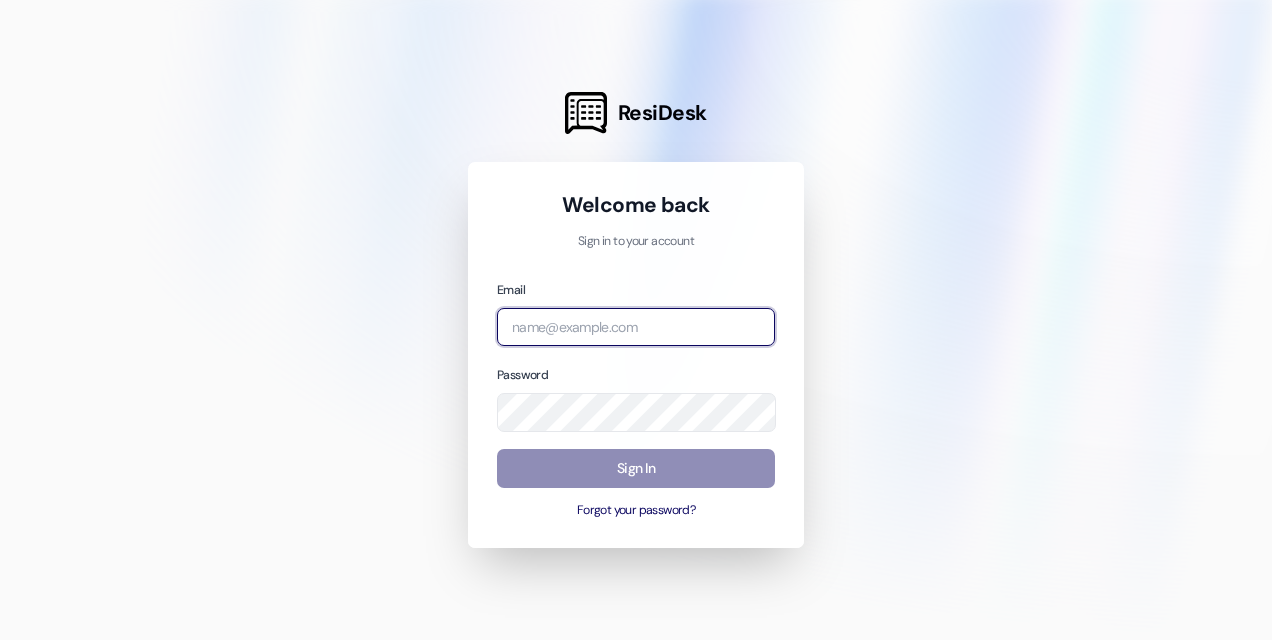 type on "leasing.example.com" 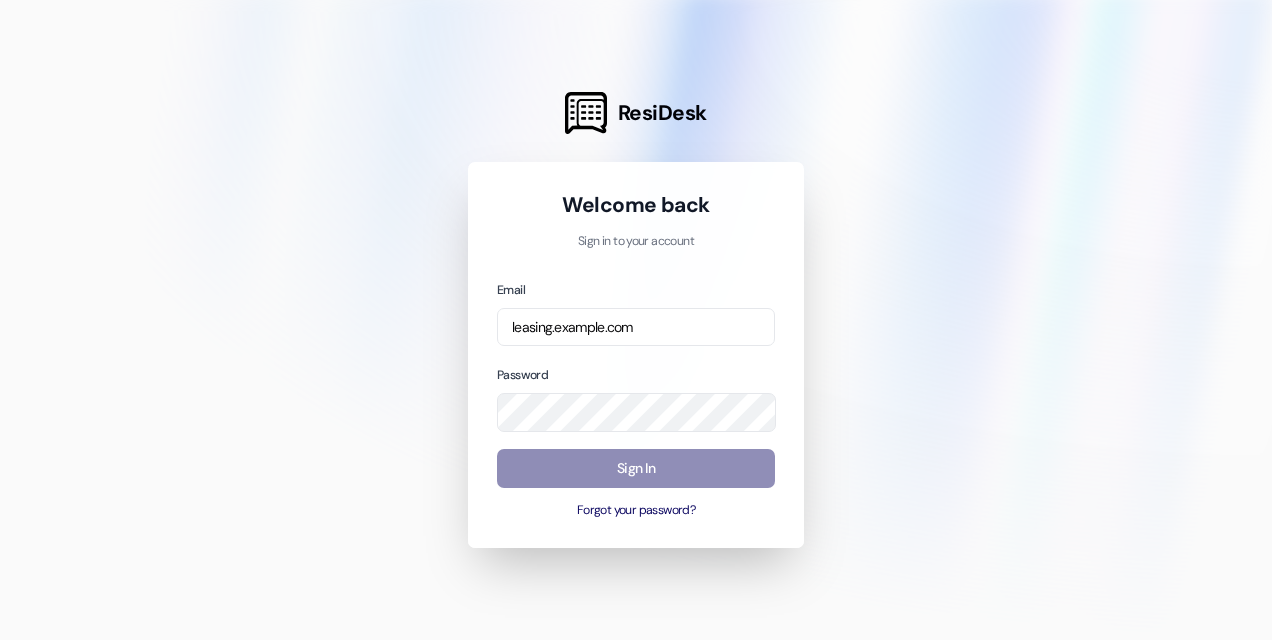 click on "Sign In" at bounding box center [636, 468] 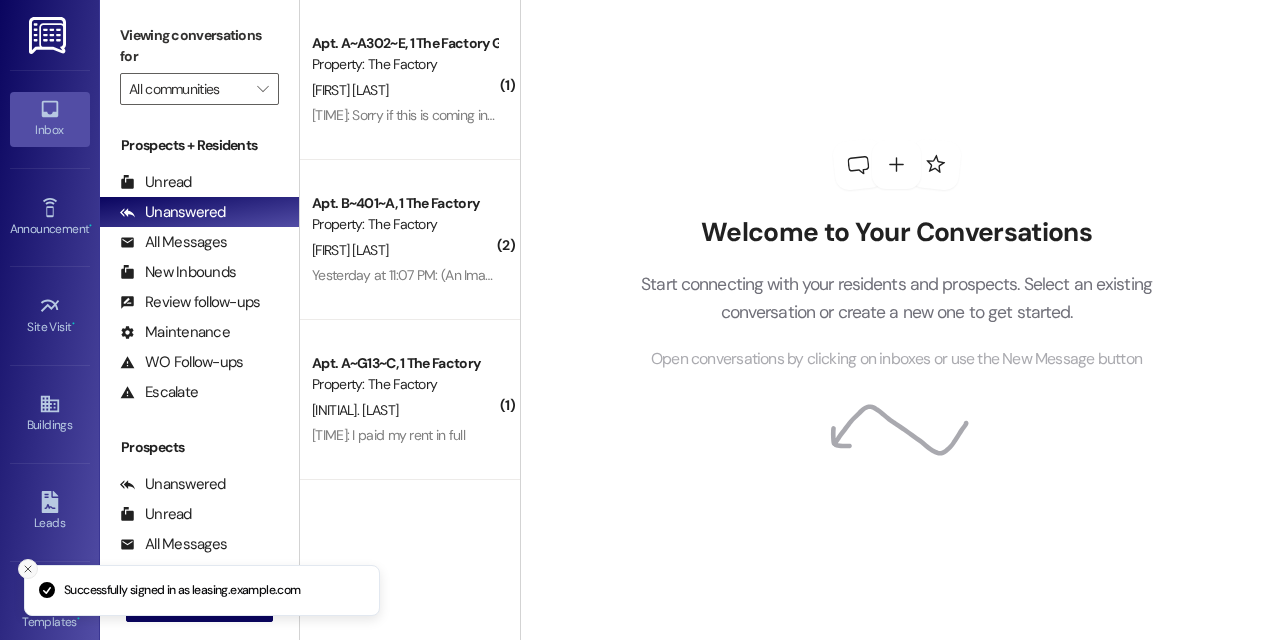 click 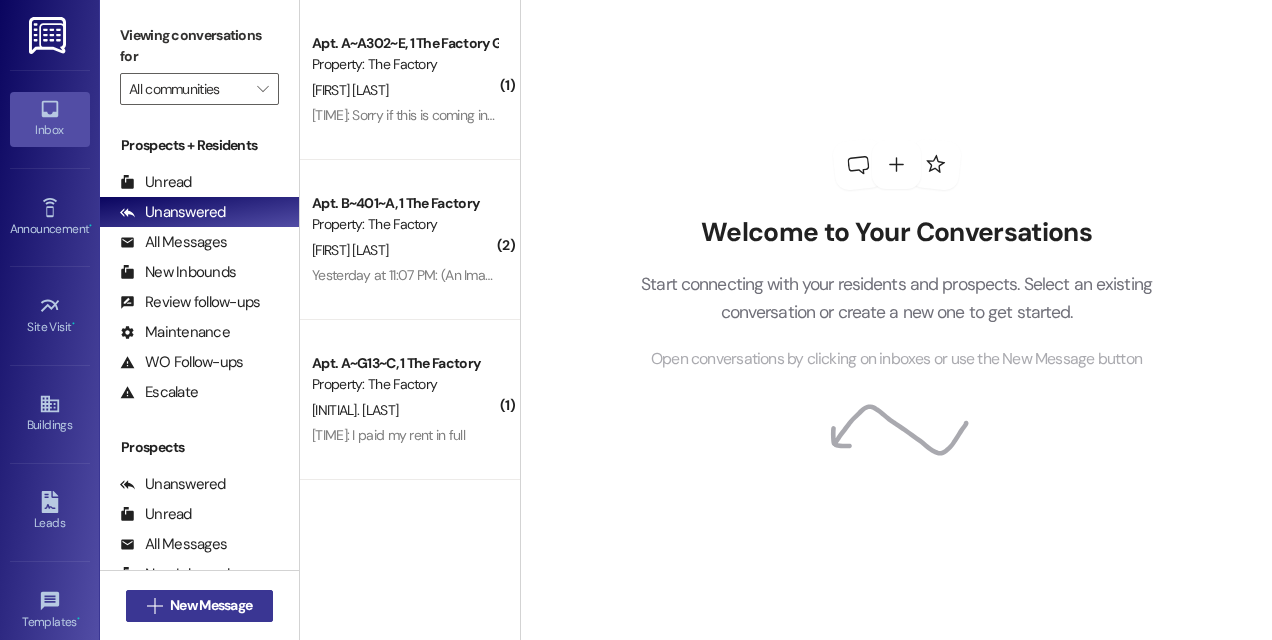 click on "New Message" at bounding box center (211, 605) 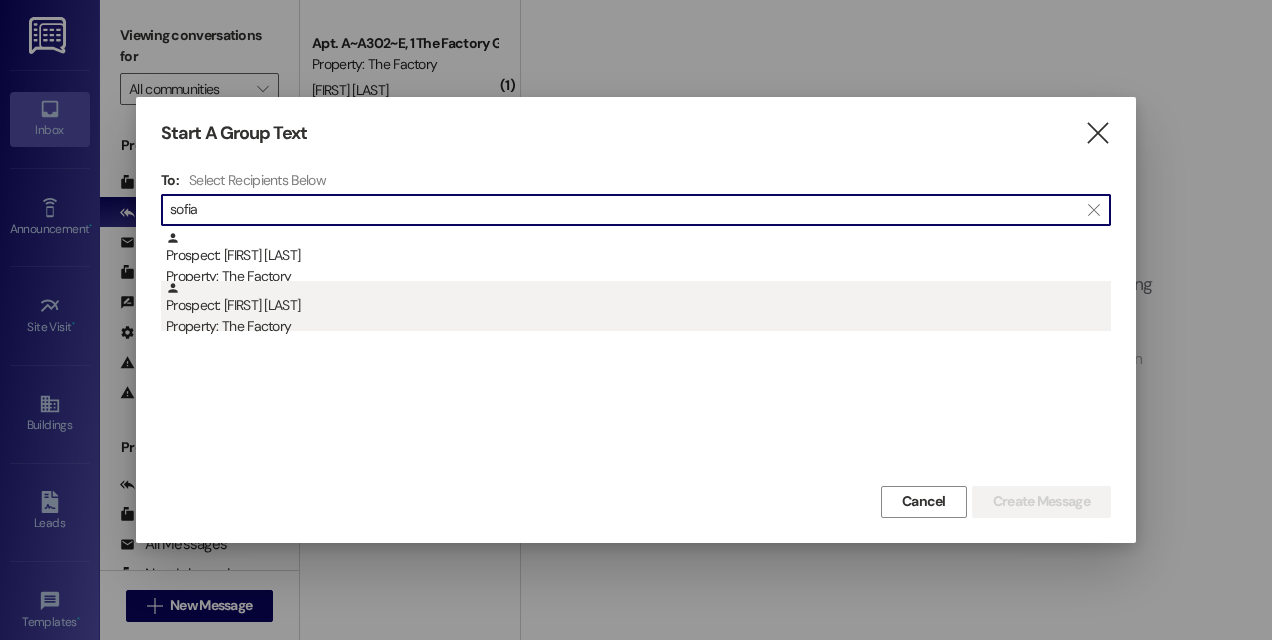 type on "sofia" 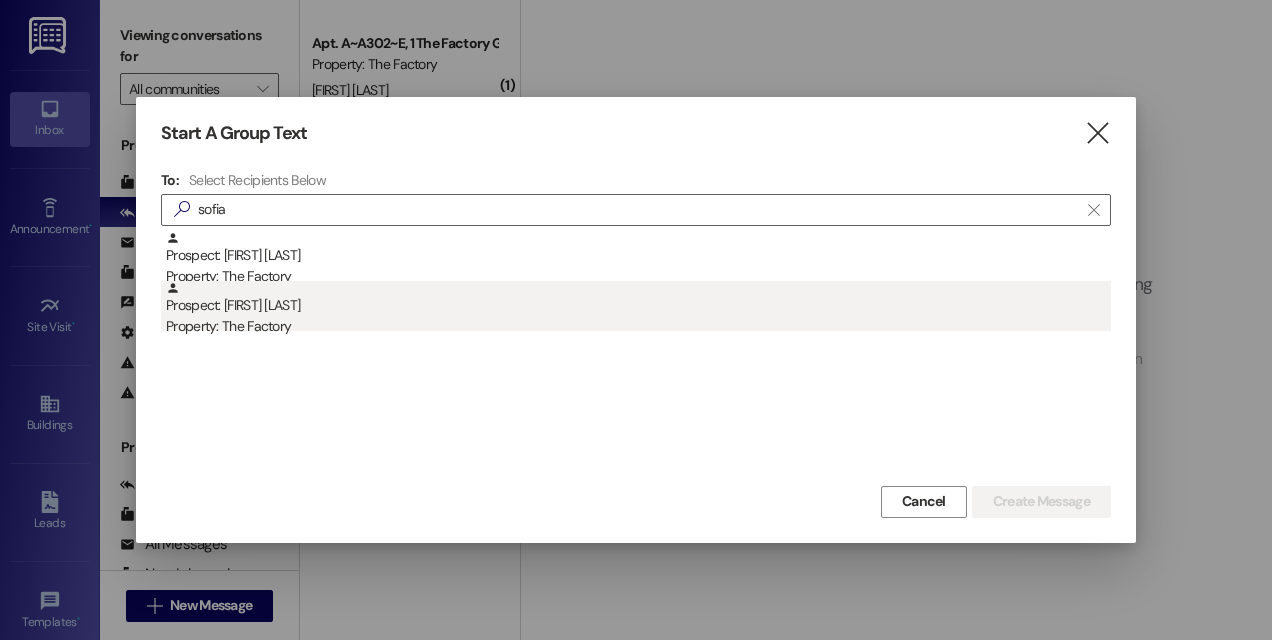 click on "Property: The Factory" at bounding box center [638, 326] 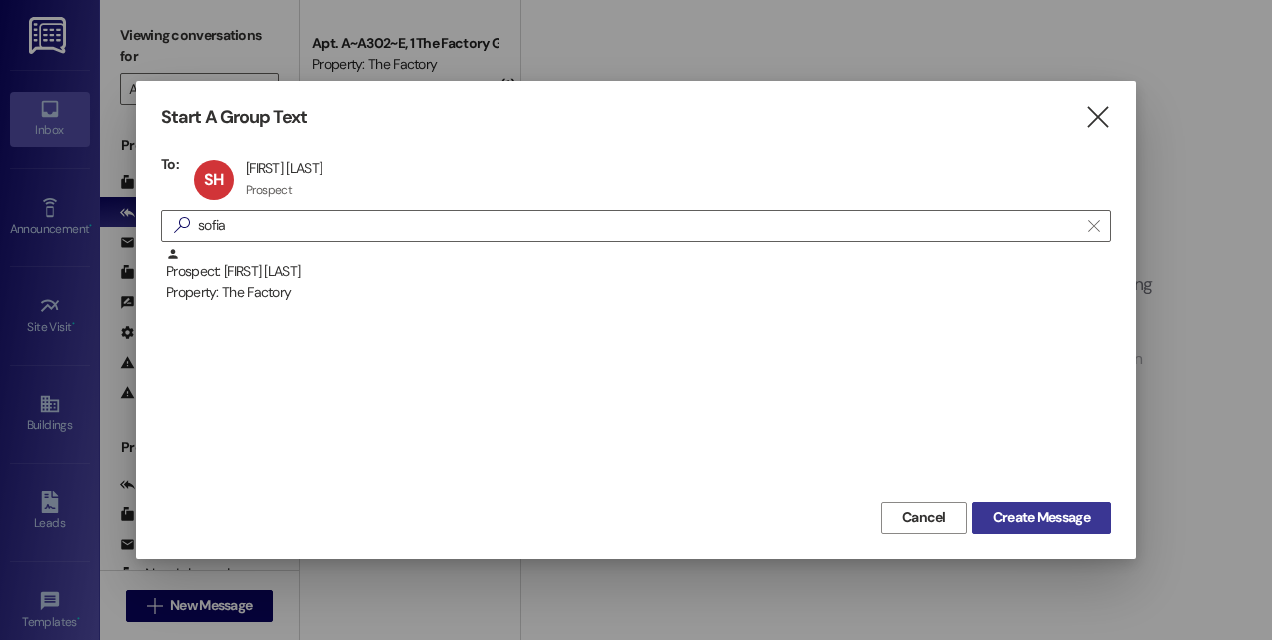 click on "Create Message" at bounding box center (1041, 518) 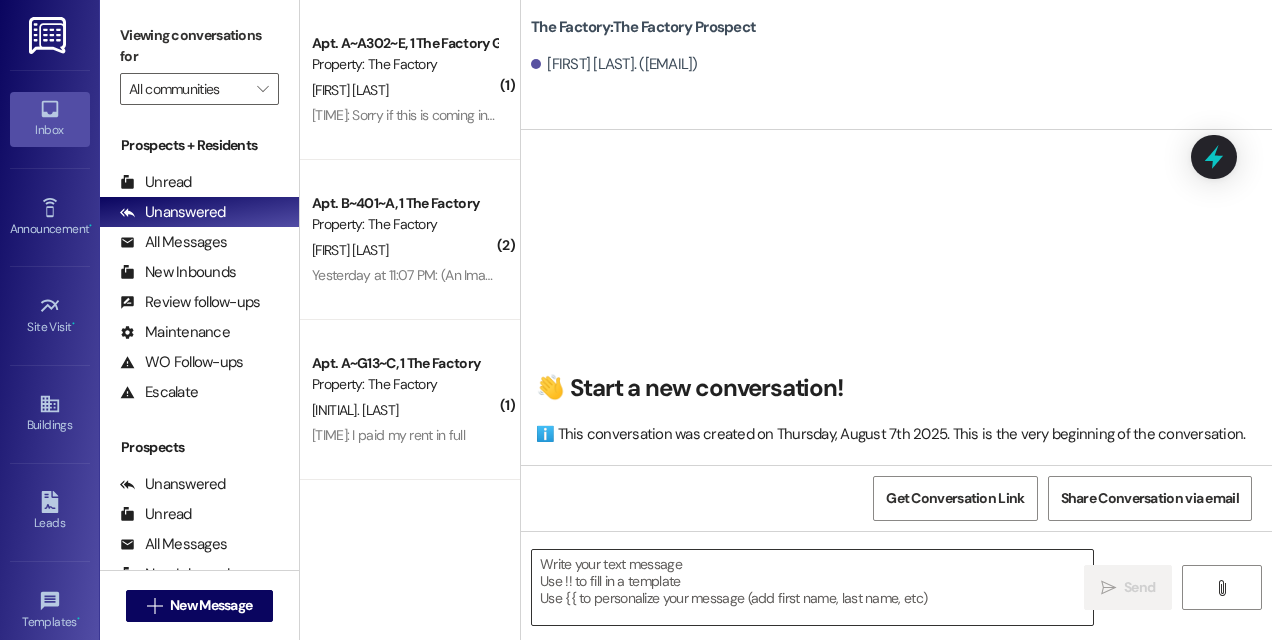 click at bounding box center (812, 587) 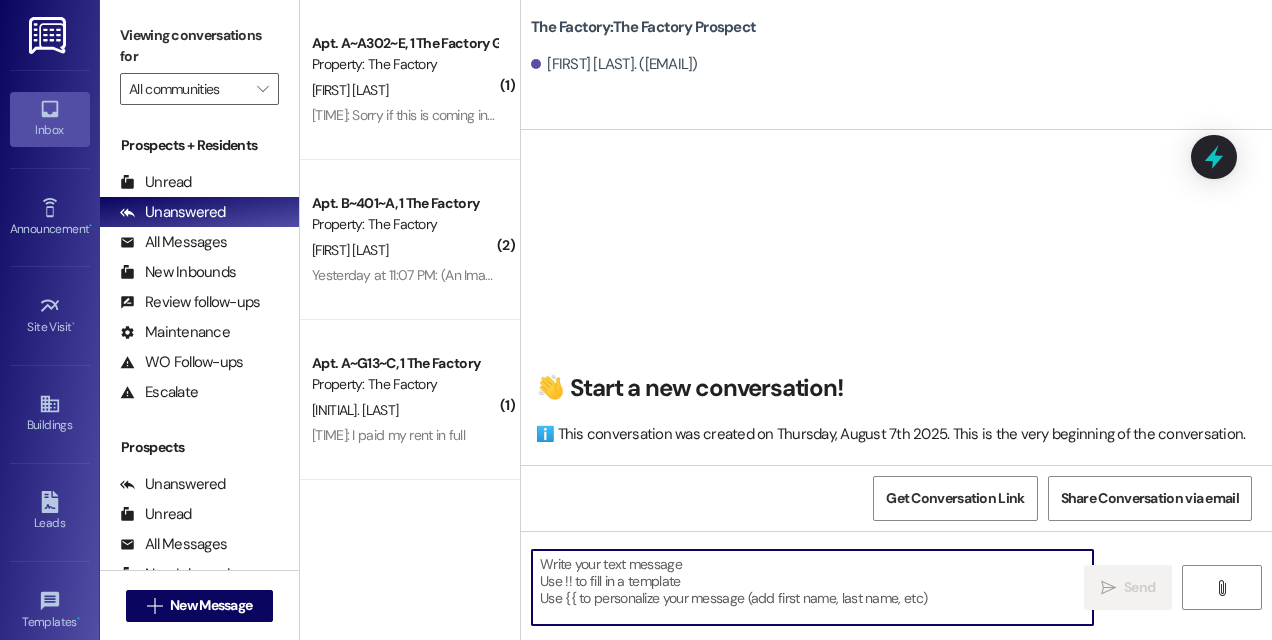 paste on "Hey again! Just a heads-up—only 5 spots left to snag our amazing special at The Factory!
🎉 1 month FREE rent
🛒 FREE Costco membership
Can you finish your application by 3 PM?
Apply here 👉 https://900factory.com/apply/
I’d hate for you to miss out on this deal—it’s ending soon!" 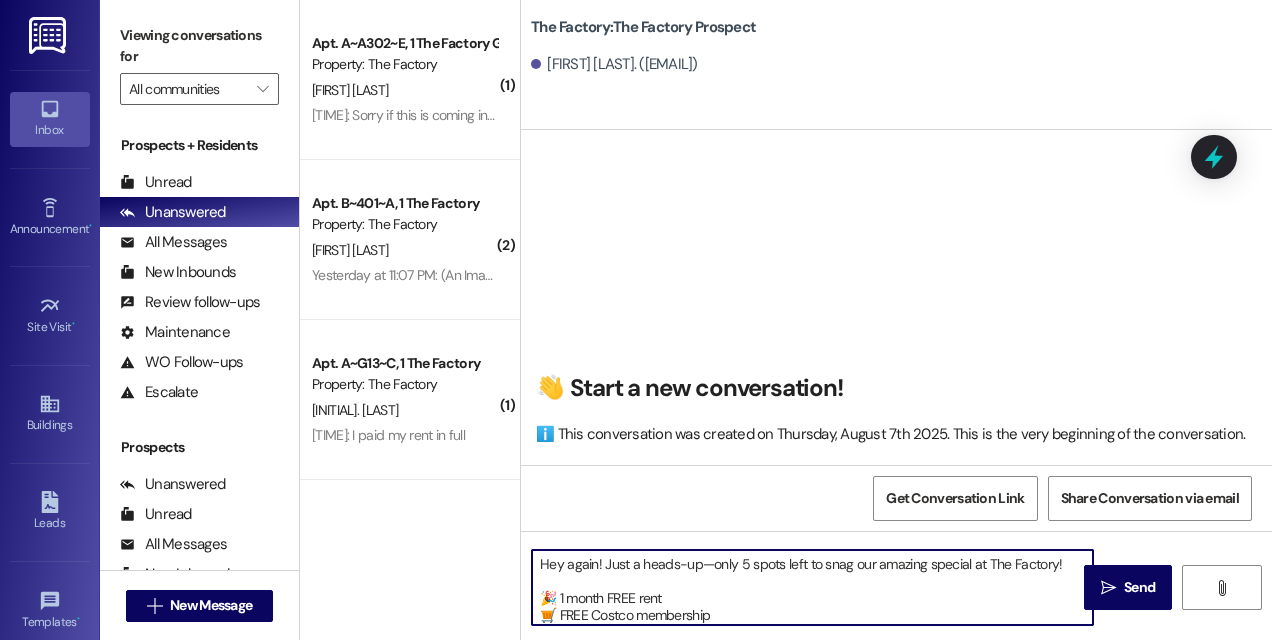 scroll, scrollTop: 84, scrollLeft: 0, axis: vertical 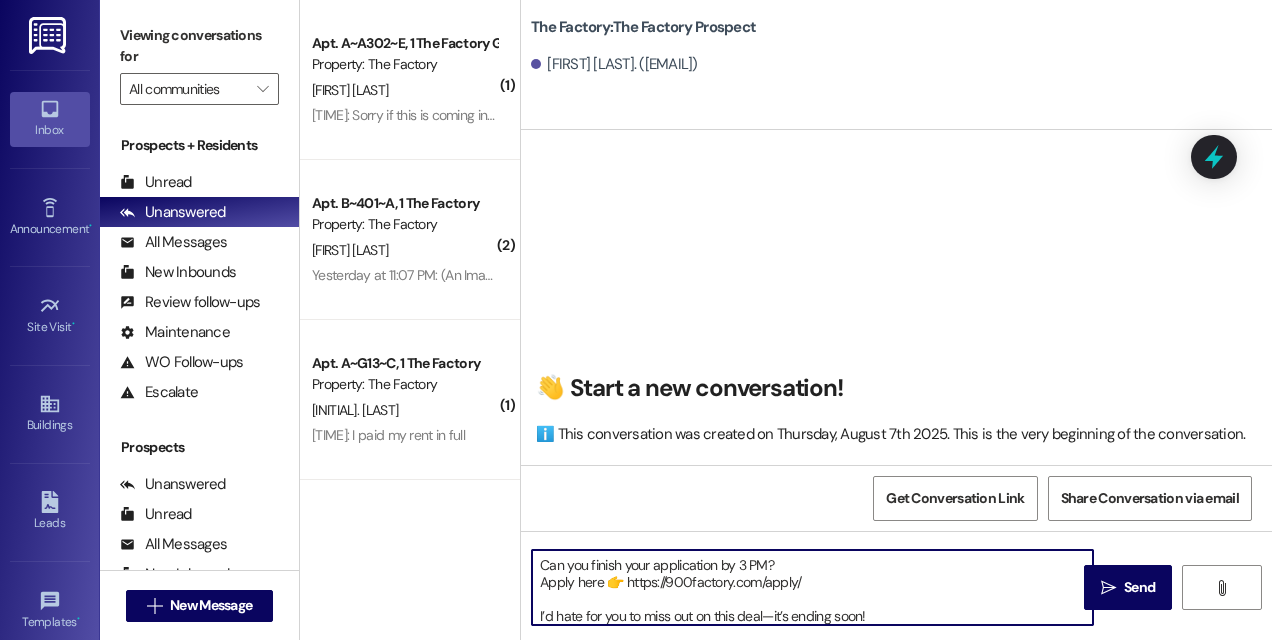 click on "Hey again! Just a heads-up—only 5 spots left to snag our amazing special at The Factory!
🎉 1 month FREE rent
🛒 FREE Costco membership
Can you finish your application by 3 PM?
Apply here 👉 https://900factory.com/apply/
I’d hate for you to miss out on this deal—it’s ending soon!" at bounding box center (812, 587) 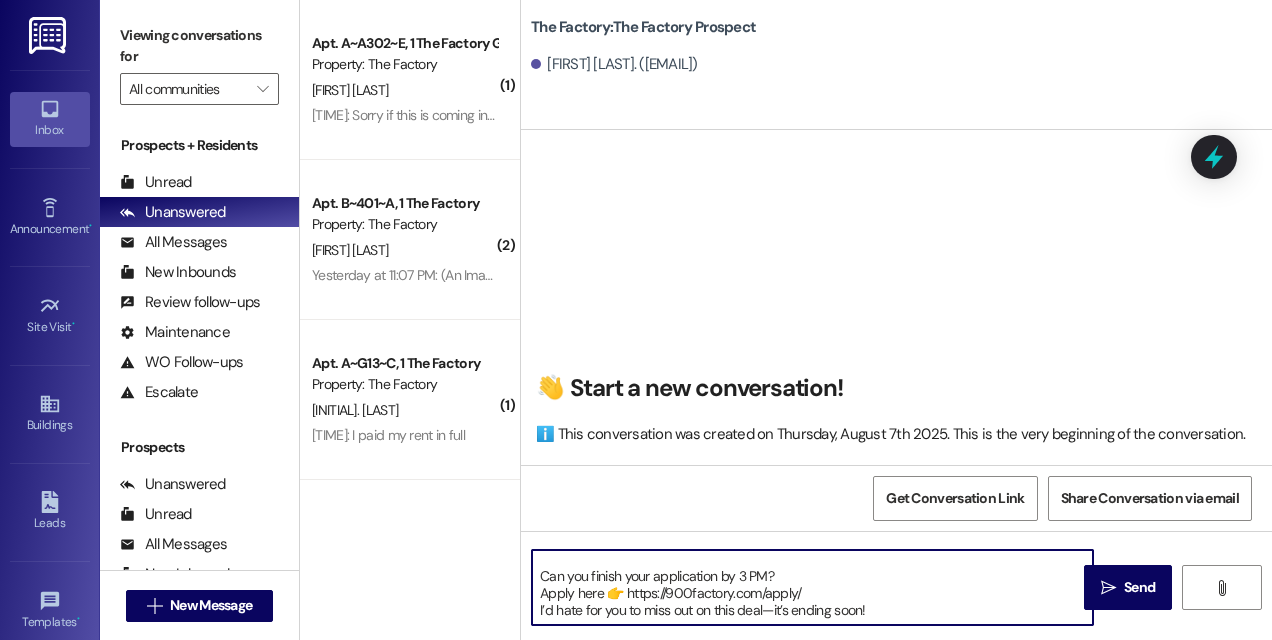 scroll, scrollTop: 72, scrollLeft: 0, axis: vertical 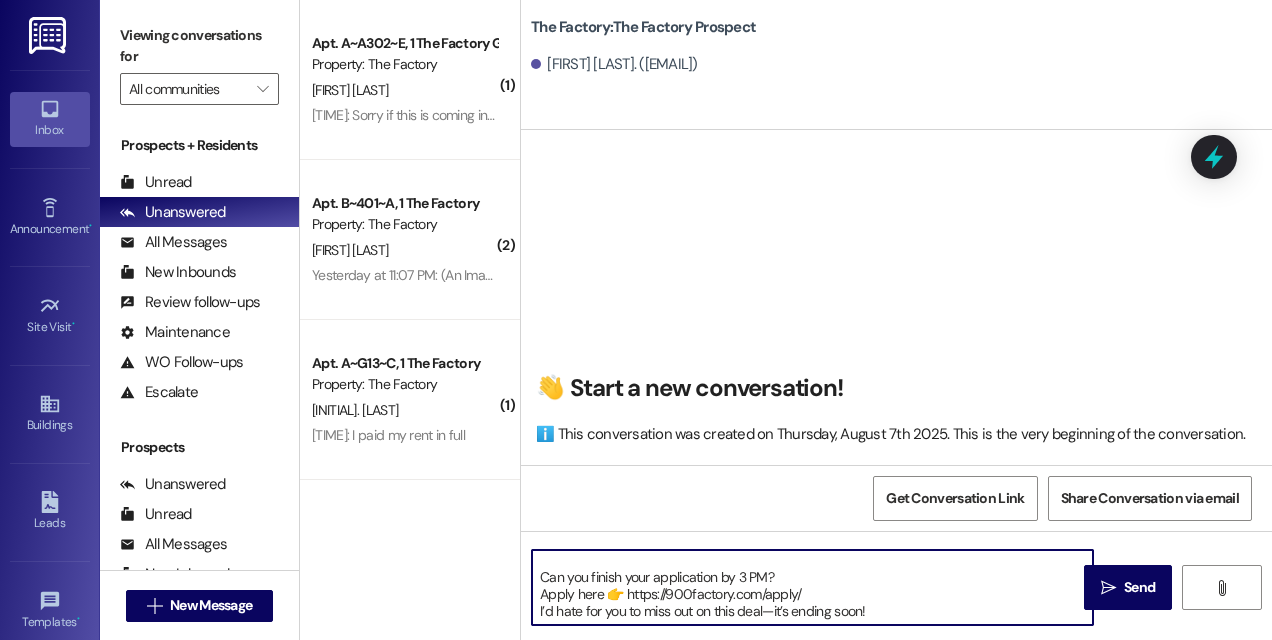 click on "Hey again! Just a heads-up—only 5 spots left to snag our amazing special at The Factory!
🎉 1 month FREE rent
🛒 FREE Costco membership
Can you finish your application by 3 PM?
Apply here 👉 https://900factory.com/apply/
I’d hate for you to miss out on this deal—it’s ending soon!" at bounding box center [812, 587] 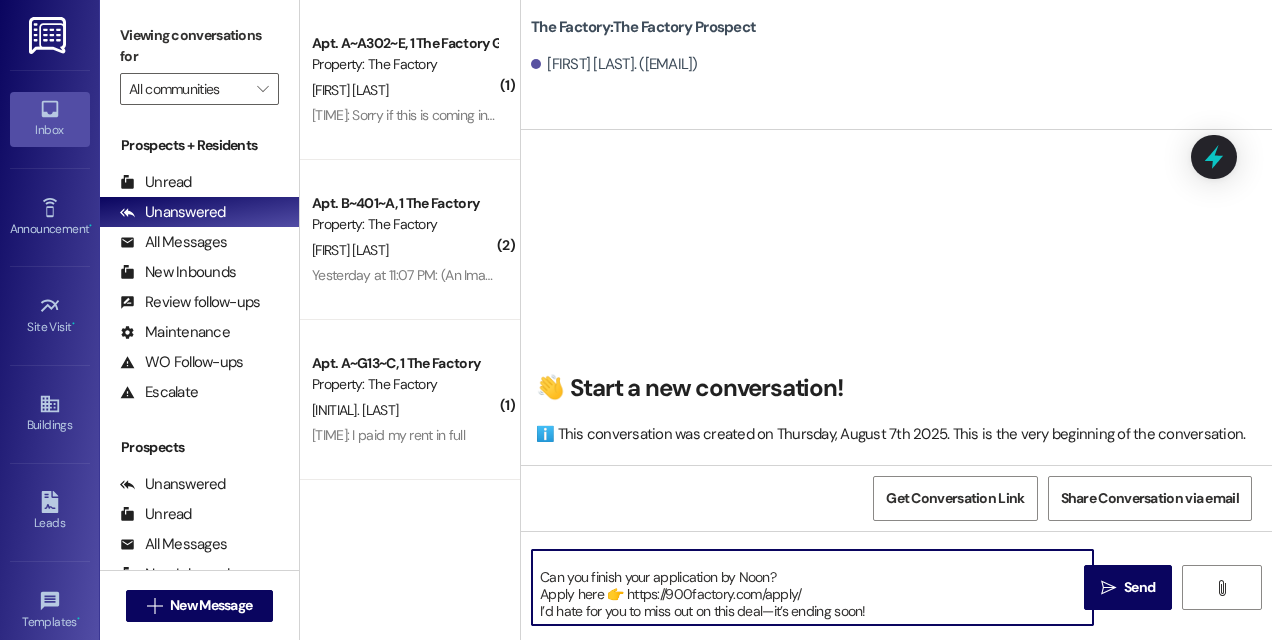 click on "Hey again! Just a heads-up—only 5 spots left to snag our amazing special at The Factory!
🎉 1 month FREE rent
🛒 FREE Costco membership
Can you finish your application by Noon?
Apply here 👉 https://900factory.com/apply/
I’d hate for you to miss out on this deal—it’s ending soon!" at bounding box center (812, 587) 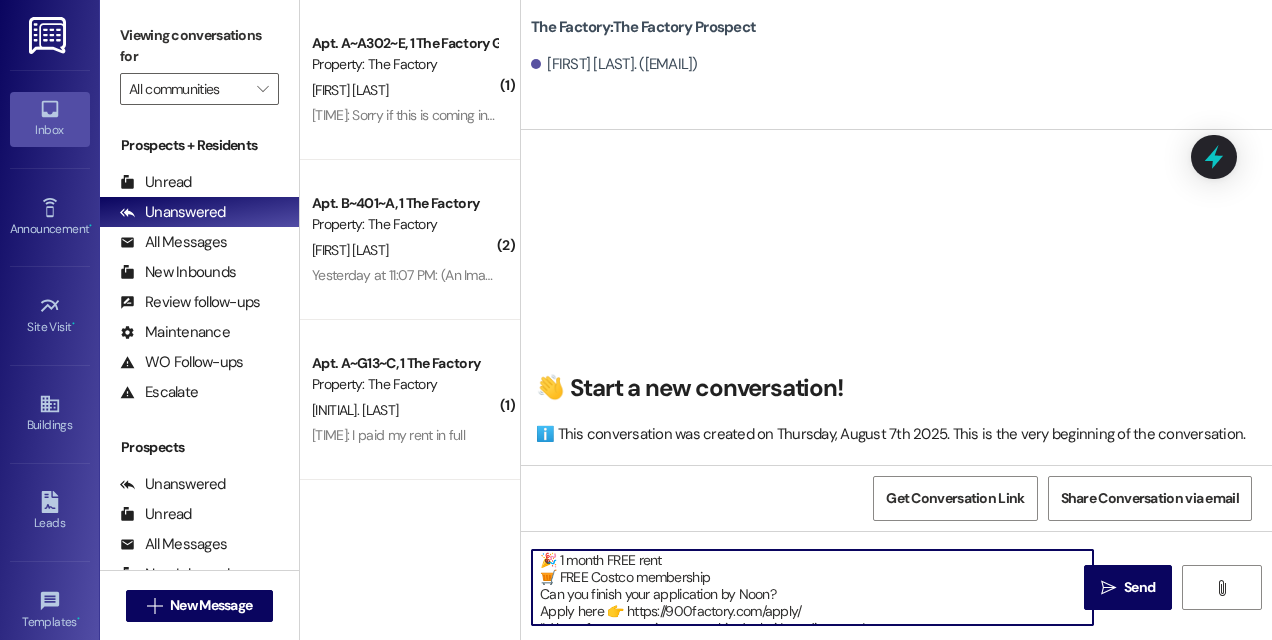 scroll, scrollTop: 21, scrollLeft: 0, axis: vertical 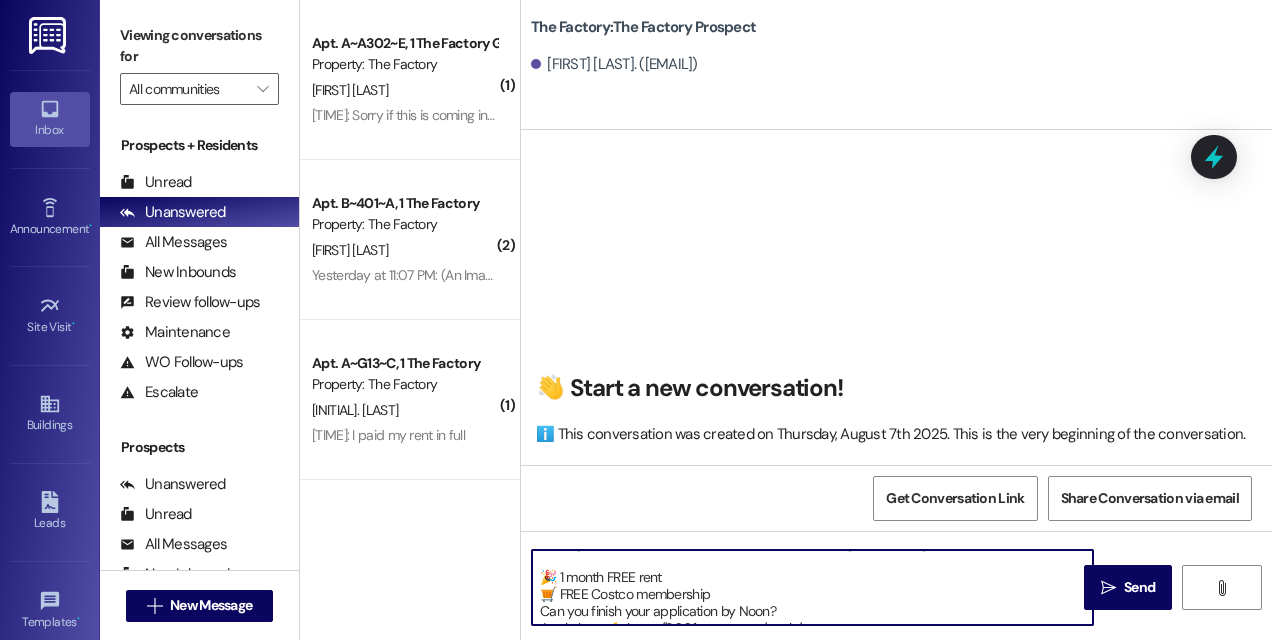 click on "Hey again! Just a heads-up—only 5 spots left to snag our amazing special at The Factory!
🎉 1 month FREE rent
🛒 FREE Costco membership
Can you finish your application by Noon?
Apply here 👉 https://900factory.com/apply/
I’d hate for you to miss out on this deal—it’s ending soon!" at bounding box center (812, 587) 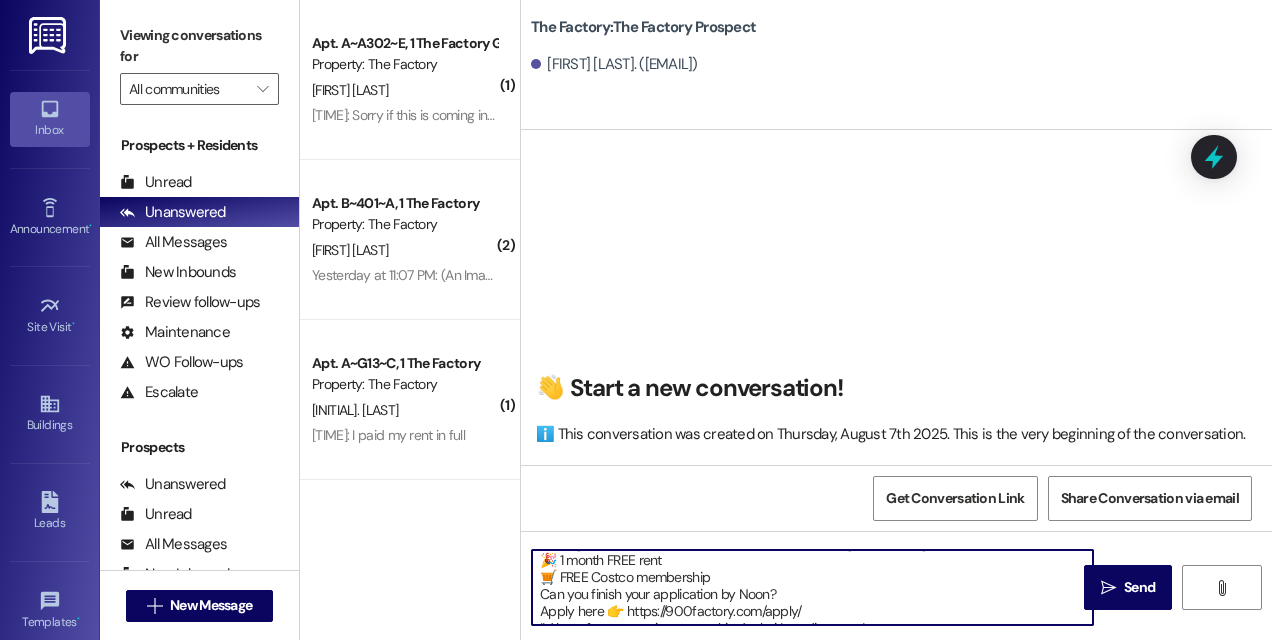 scroll, scrollTop: 4, scrollLeft: 0, axis: vertical 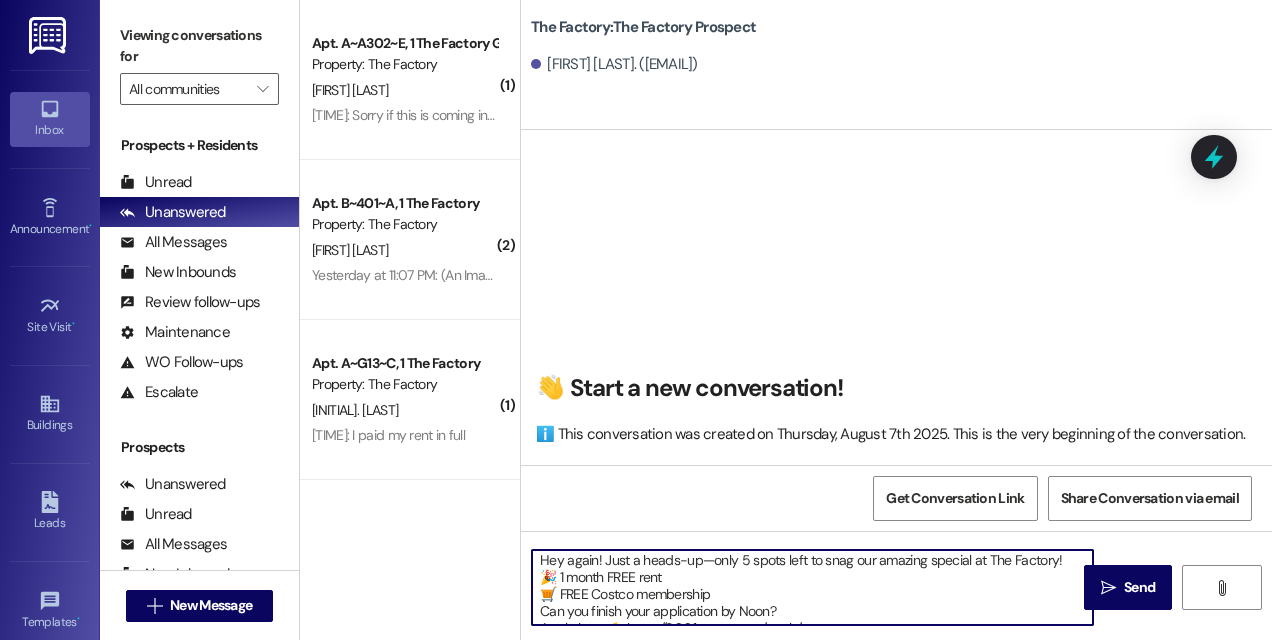click on "Hey again! Just a heads-up—only 5 spots left to snag our amazing special at The Factory!
🎉 1 month FREE rent
🛒 FREE Costco membership
Can you finish your application by Noon?
Apply here 👉 https://900factory.com/apply/
I’d hate for you to miss out on this deal—it’s ending soon!" at bounding box center [812, 587] 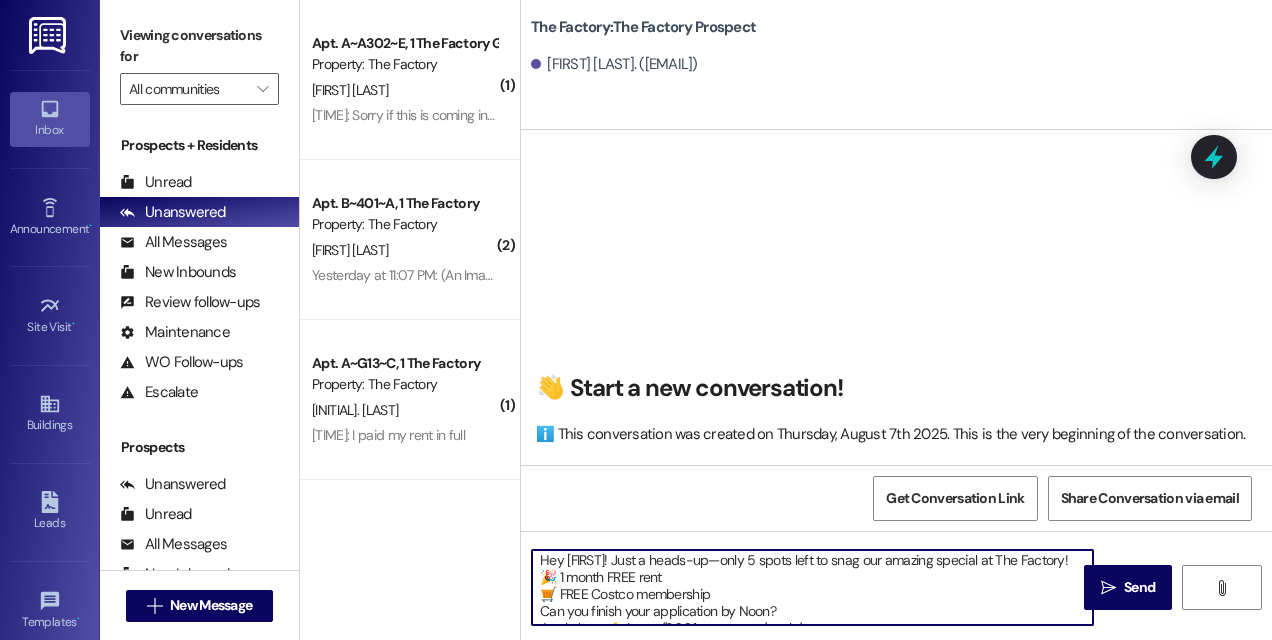 click on "Hey Sofia! Just a heads-up—only 5 spots left to snag our amazing special at The Factory!
🎉 1 month FREE rent
🛒 FREE Costco membership
Can you finish your application by Noon?
Apply here 👉 https://900factory.com/apply/
I’d hate for you to miss out on this deal—it’s ending soon!" at bounding box center (812, 587) 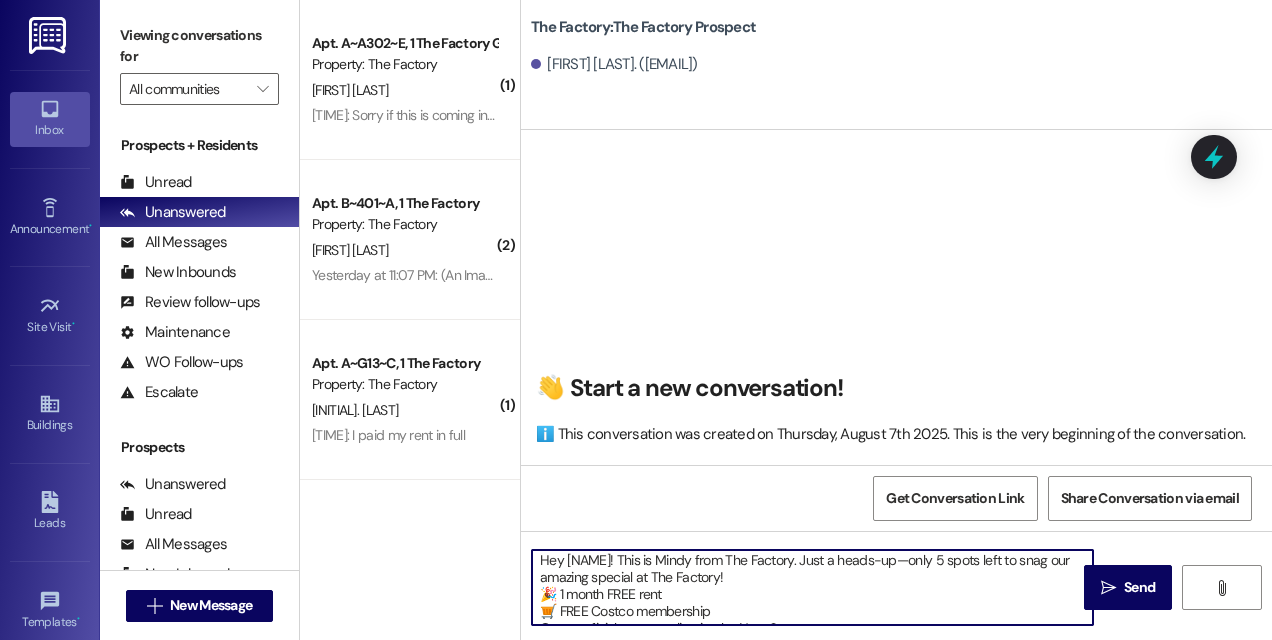 click on "Hey Sofia! This is Mindy from The Factory. Just a heads-up—only 5 spots left to snag our amazing special at The Factory!
🎉 1 month FREE rent
🛒 FREE Costco membership
Can you finish your application by Noon?
Apply here 👉 https://900factory.com/apply/
I’d hate for you to miss out on this deal—it’s ending soon!" at bounding box center (812, 587) 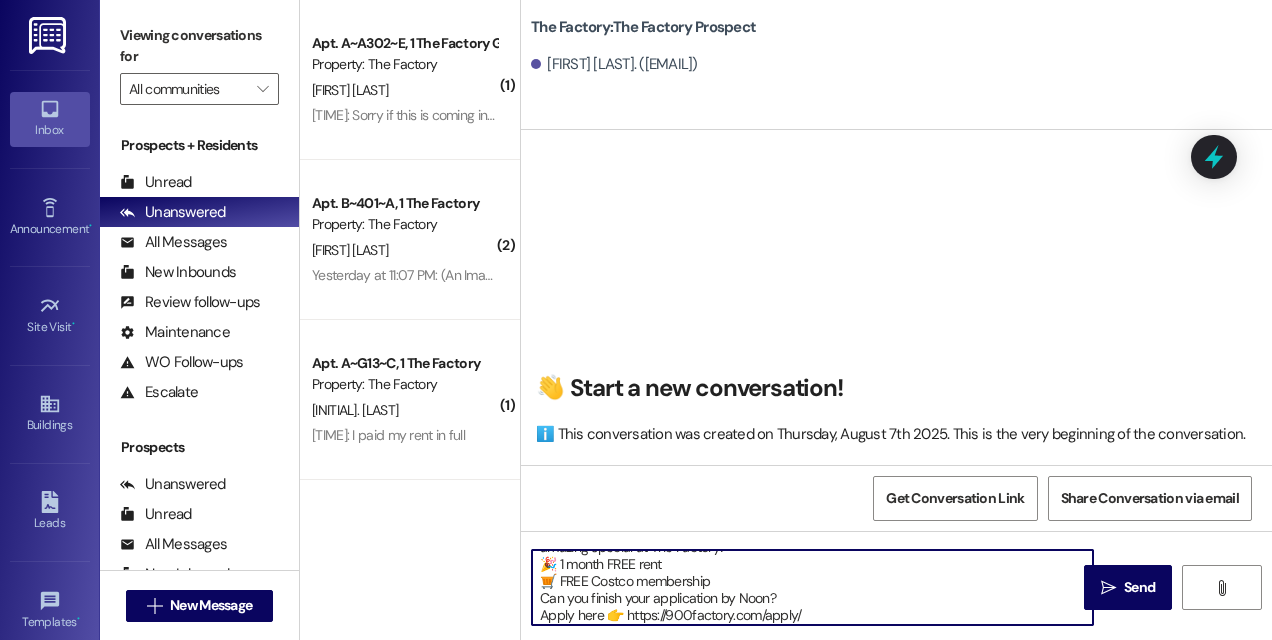 scroll, scrollTop: 50, scrollLeft: 0, axis: vertical 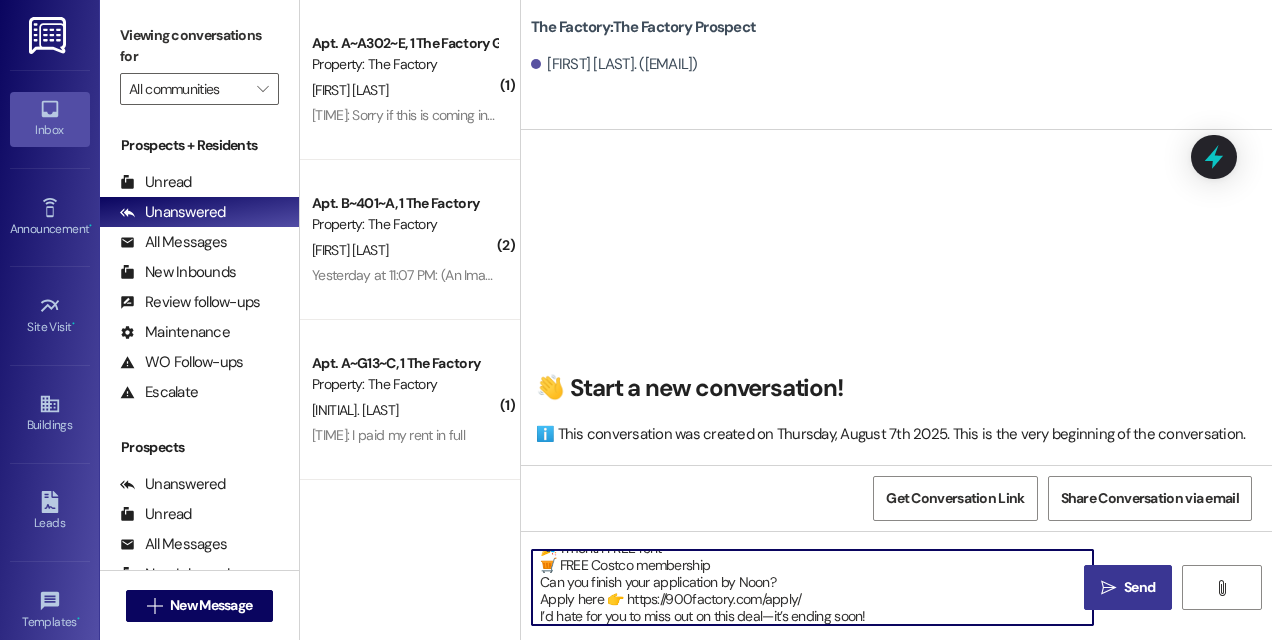 type on "Hey Sofia! This is Mindy from The Factory. Just a heads-up—only 5 spots left to snag our amazing special at The Factory!
🎉 1 month FREE rent
🛒 FREE Costco membership
Can you finish your application by Noon?
Apply here 👉 https://900factory.com/apply/
I’d hate for you to miss out on this deal—it’s ending soon!" 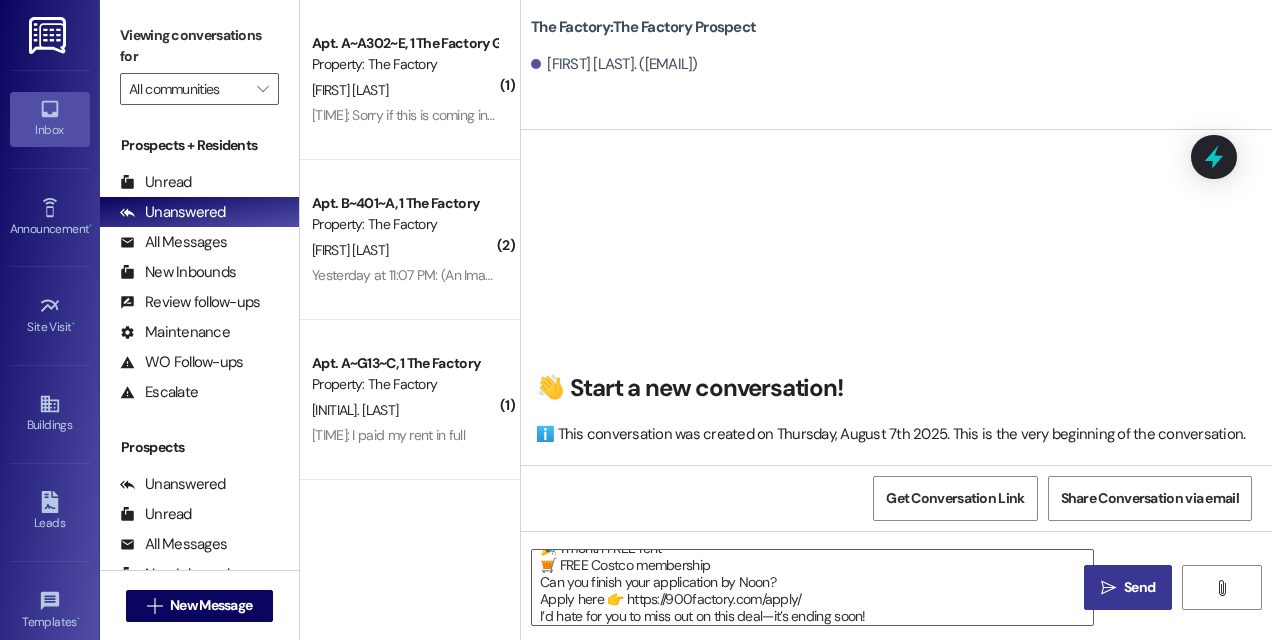 click on "" at bounding box center [1108, 588] 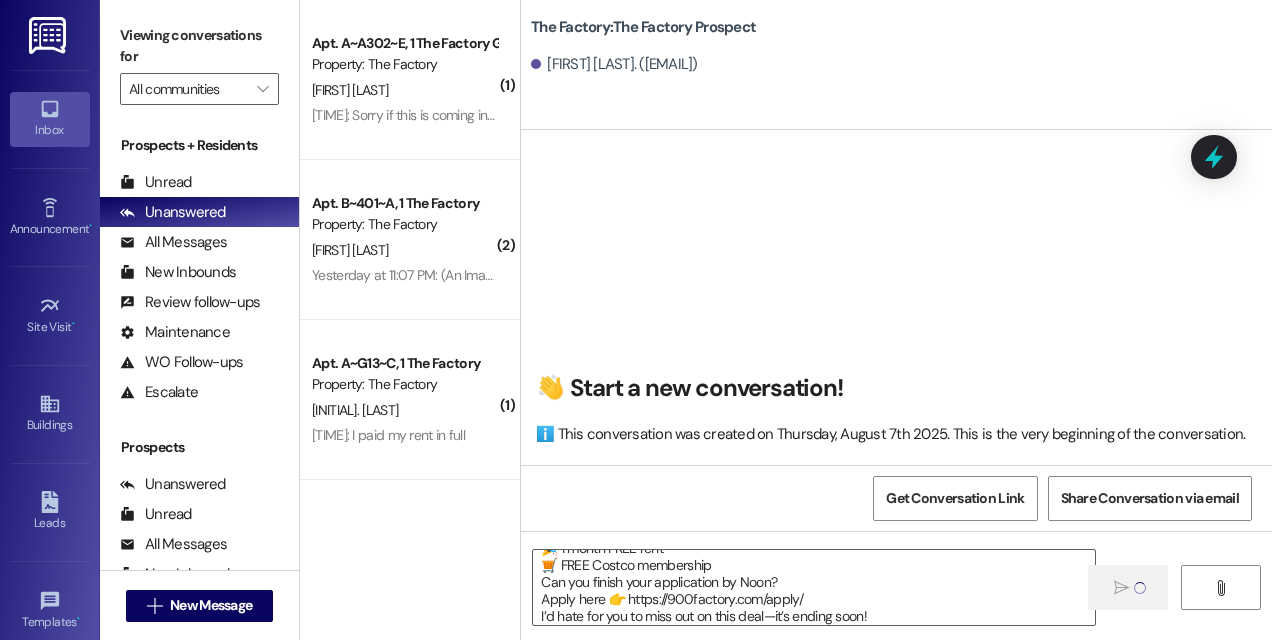 type 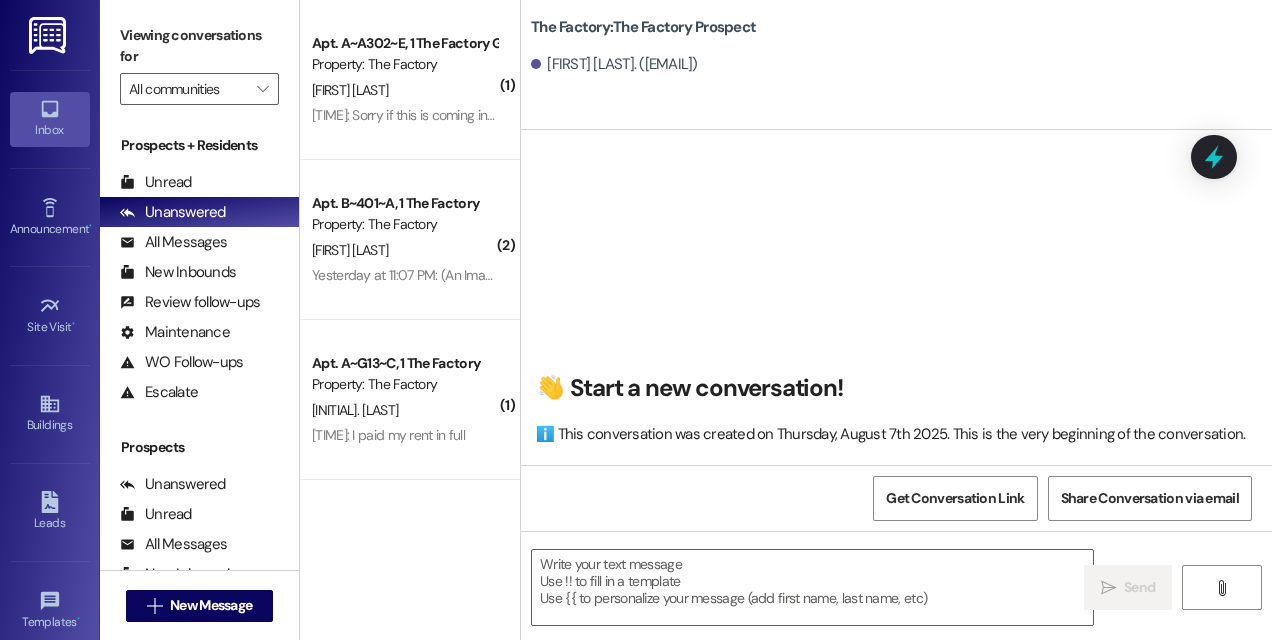 scroll, scrollTop: 0, scrollLeft: 0, axis: both 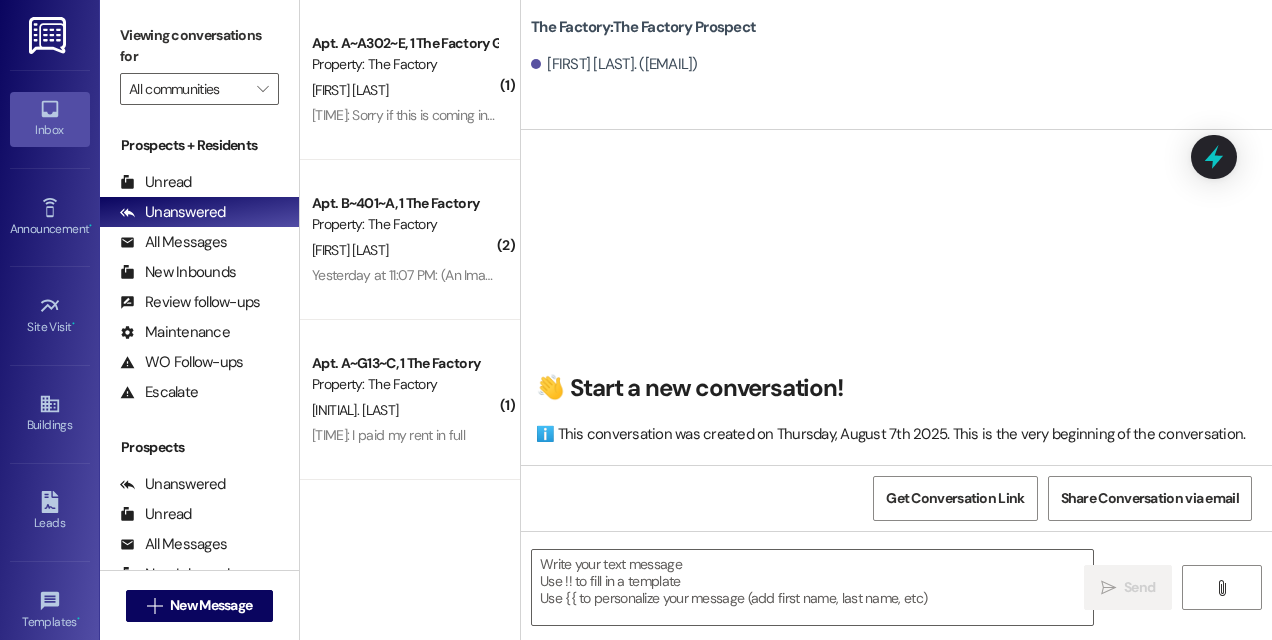 click on "👋 Start a new conversation! ℹ️ This conversation was created on Thursday, August 7th 2025. This
is the very beginning of the conversation." at bounding box center [896, 305] 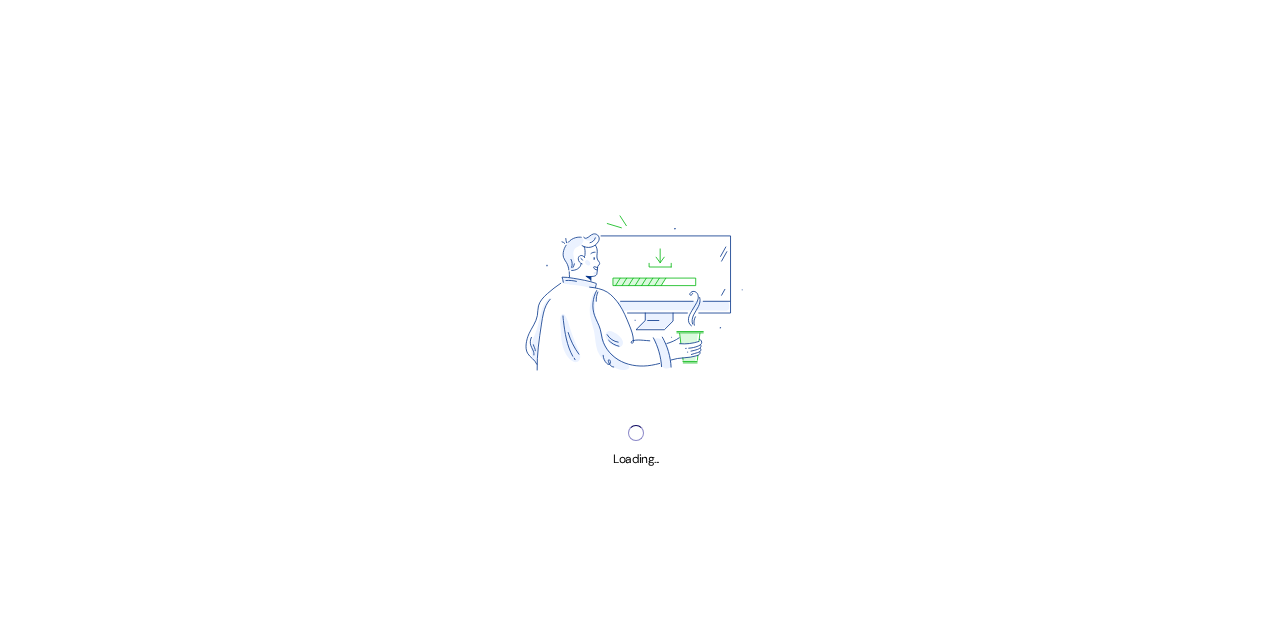 scroll, scrollTop: 0, scrollLeft: 0, axis: both 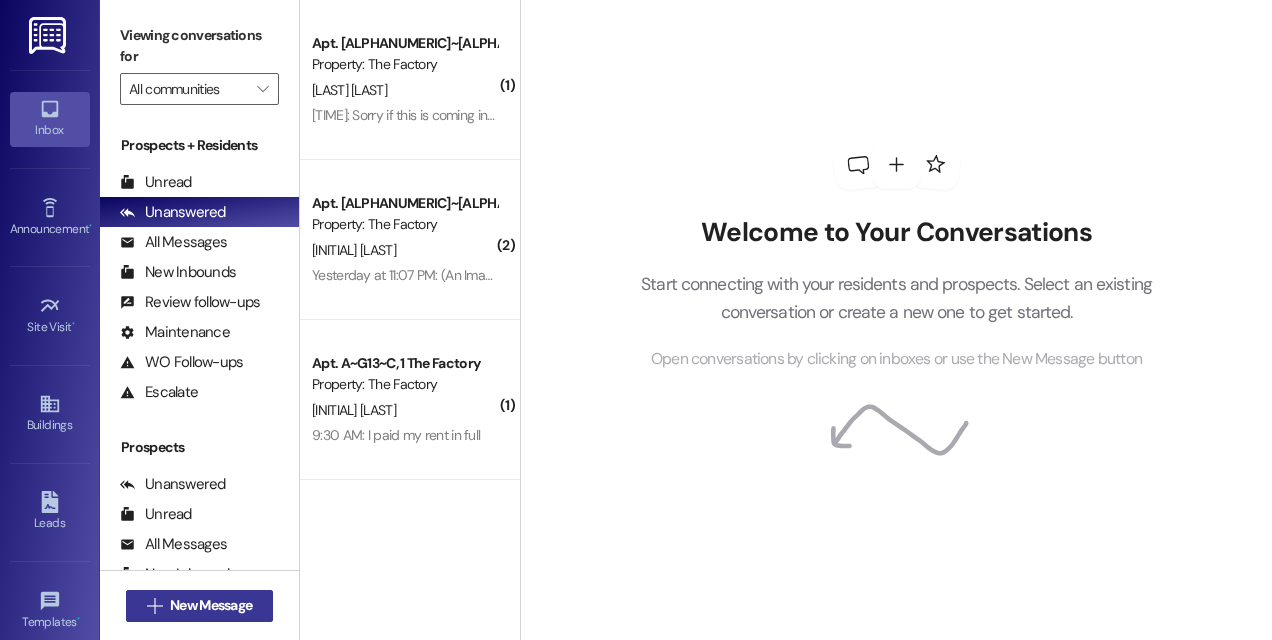 click on "New Message" at bounding box center (211, 605) 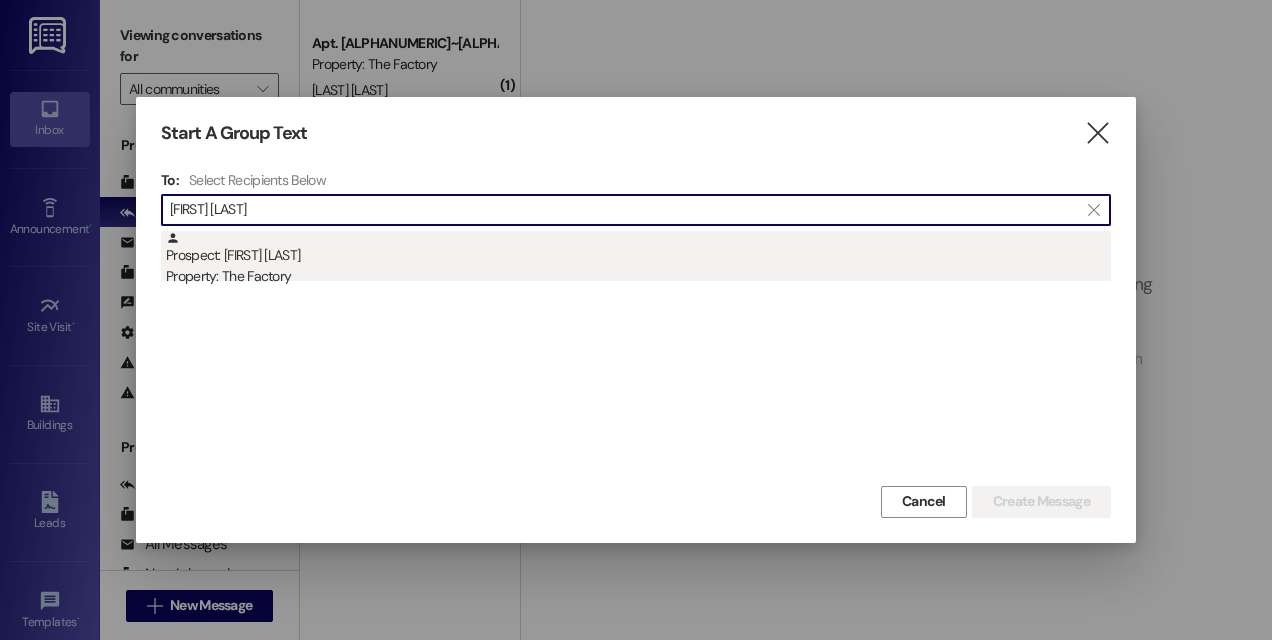 type on "[FIRST] [LAST]" 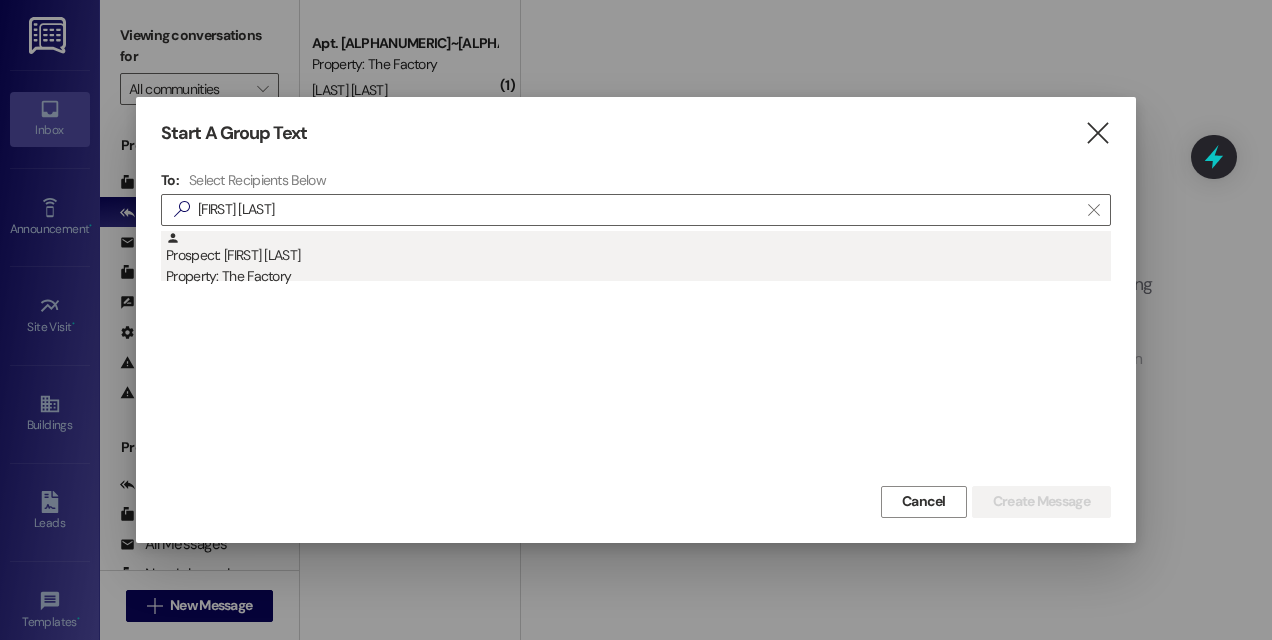 click on "Property: The Factory" at bounding box center (638, 276) 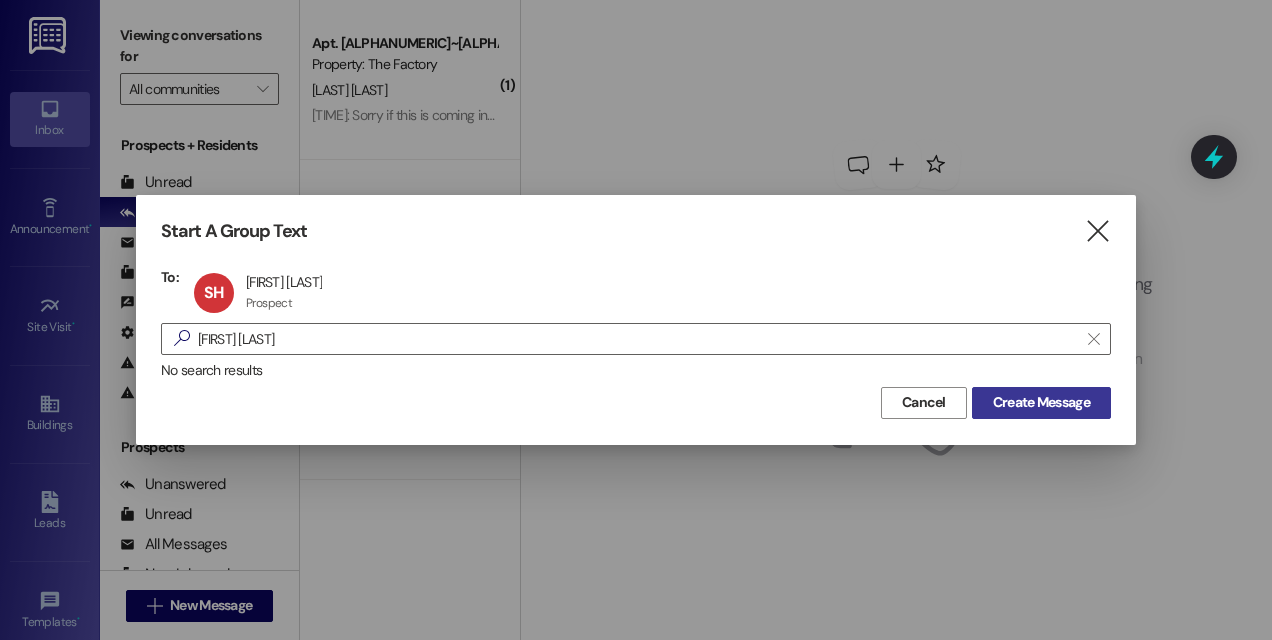 click on "Create Message" at bounding box center [1041, 402] 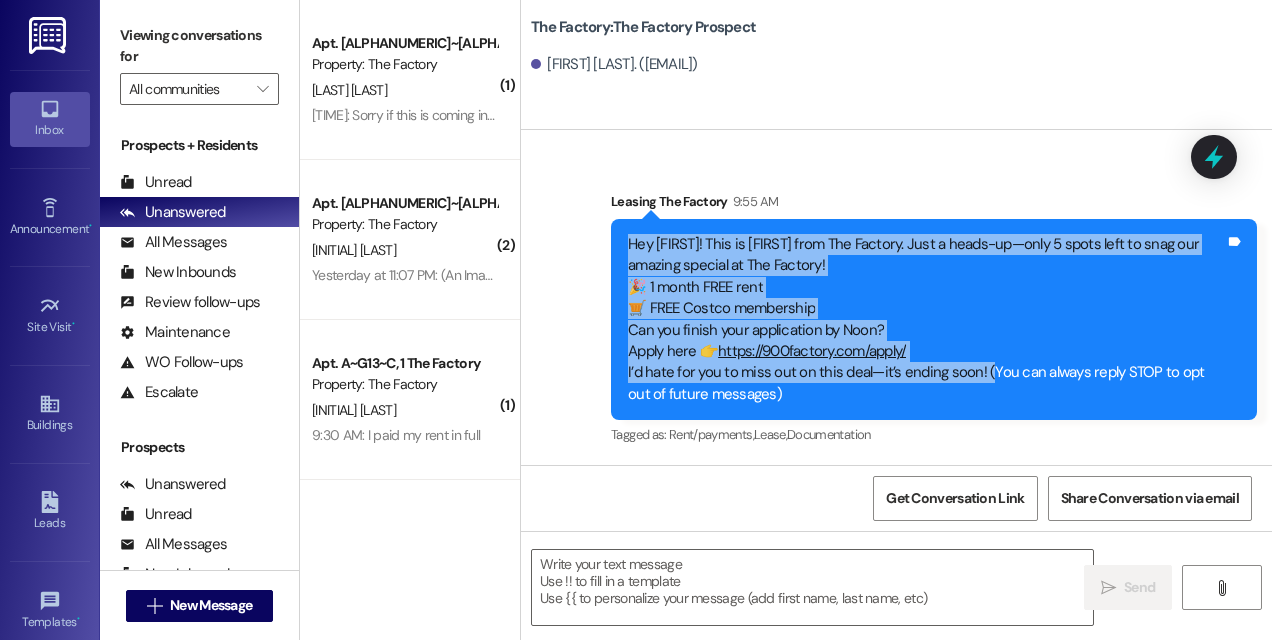drag, startPoint x: 624, startPoint y: 242, endPoint x: 984, endPoint y: 380, distance: 385.54376 